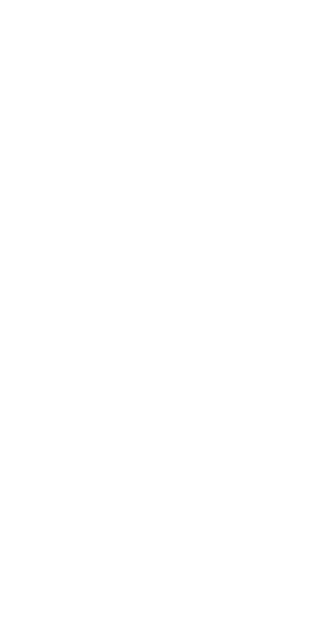 scroll, scrollTop: 0, scrollLeft: 0, axis: both 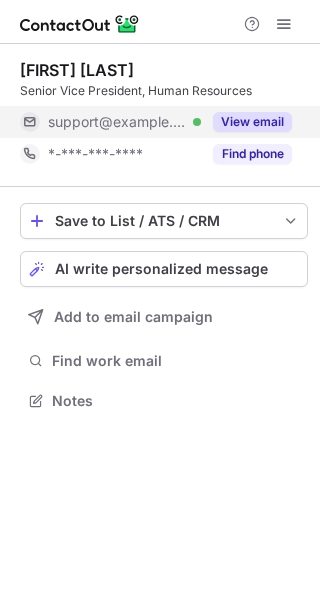 click on "View email" at bounding box center (252, 122) 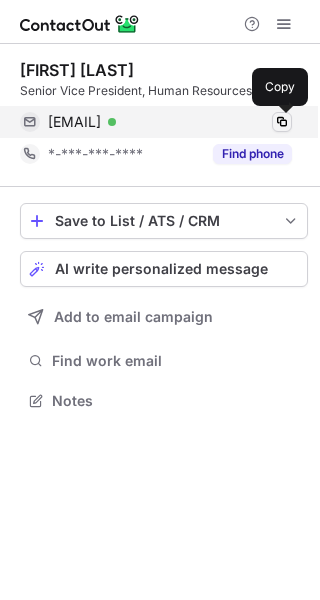click at bounding box center [282, 122] 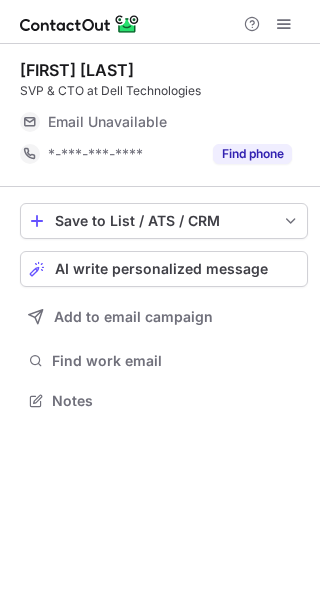 scroll, scrollTop: 0, scrollLeft: 0, axis: both 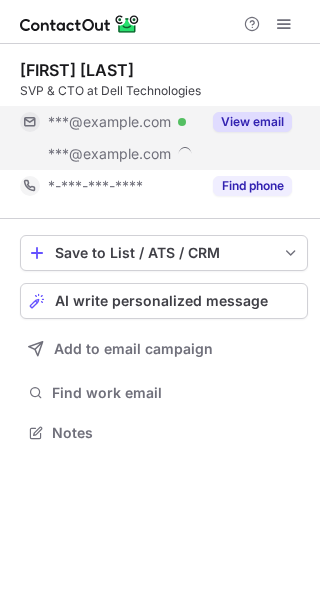click on "View email" at bounding box center (252, 122) 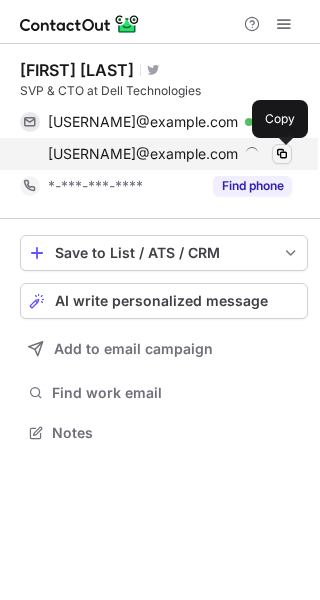 click at bounding box center (282, 154) 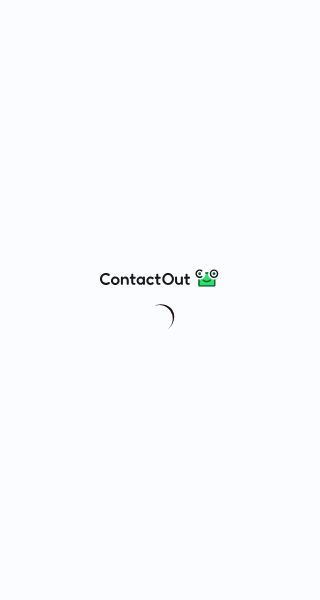 scroll, scrollTop: 0, scrollLeft: 0, axis: both 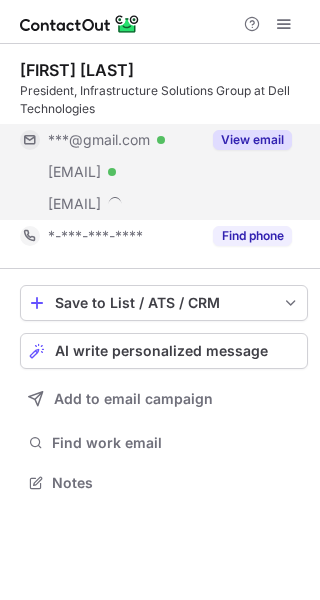 click on "View email" at bounding box center (252, 140) 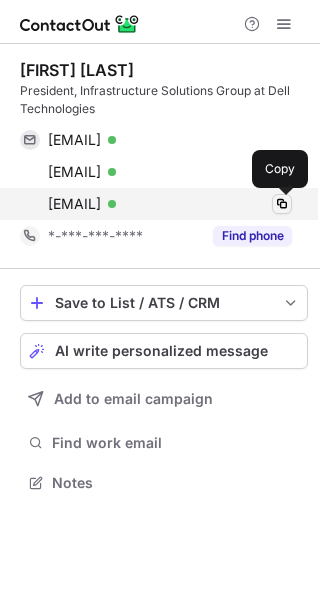 click at bounding box center [282, 204] 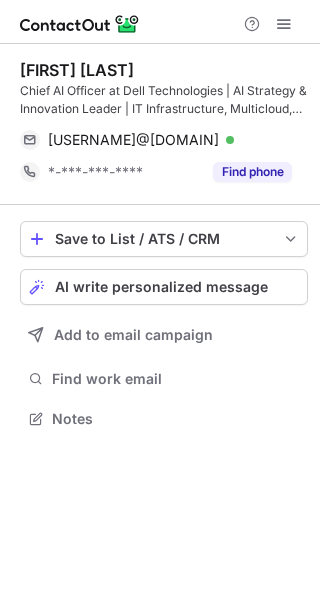 scroll, scrollTop: 0, scrollLeft: 0, axis: both 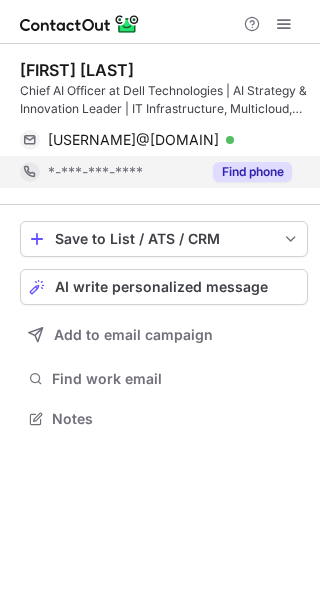 click on "Find phone" at bounding box center [252, 172] 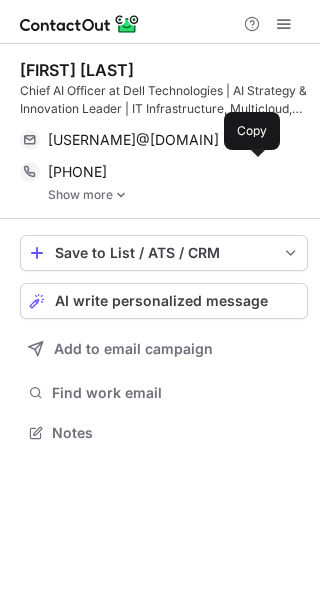 scroll, scrollTop: 9, scrollLeft: 10, axis: both 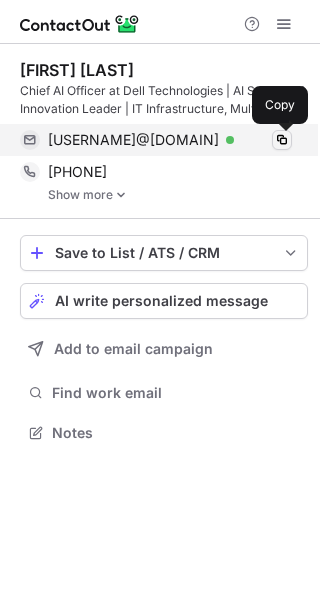 click at bounding box center (282, 140) 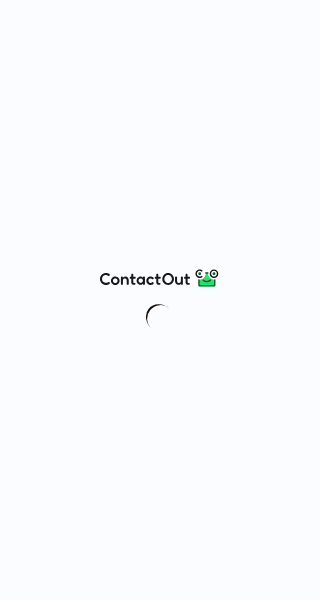 scroll, scrollTop: 0, scrollLeft: 0, axis: both 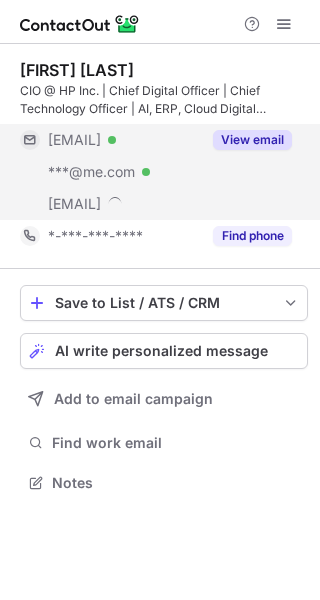 click on "View email" at bounding box center [252, 140] 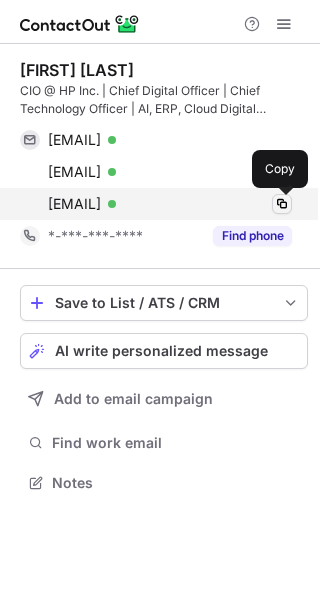 click at bounding box center (282, 204) 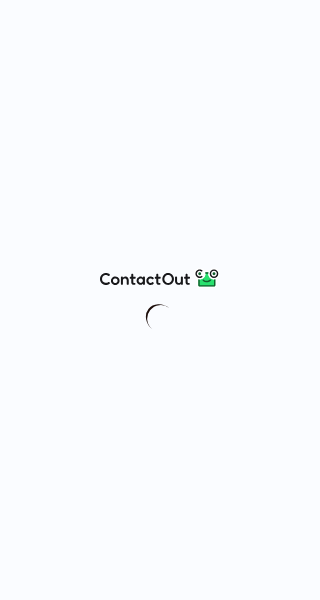 scroll, scrollTop: 0, scrollLeft: 0, axis: both 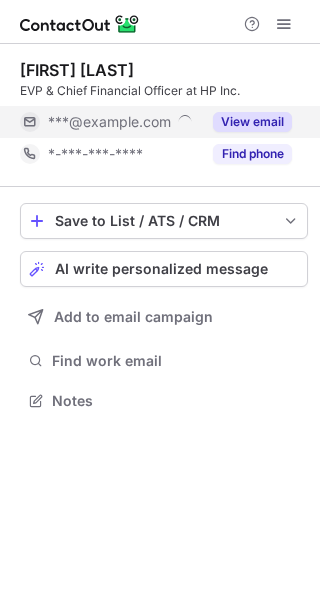 click on "View email" at bounding box center [252, 122] 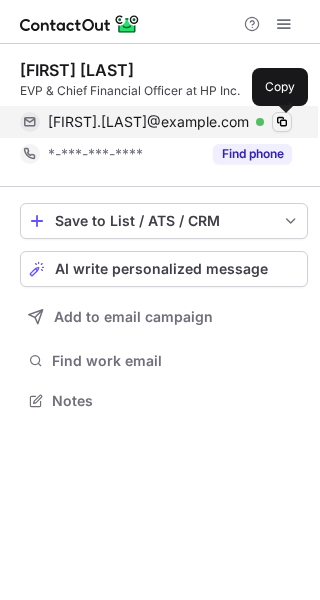 click at bounding box center (282, 122) 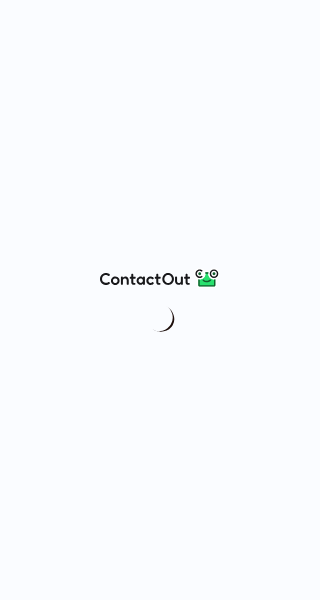scroll, scrollTop: 0, scrollLeft: 0, axis: both 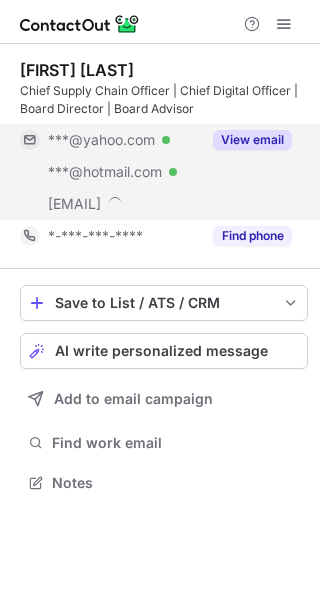 click on "View email" at bounding box center (252, 140) 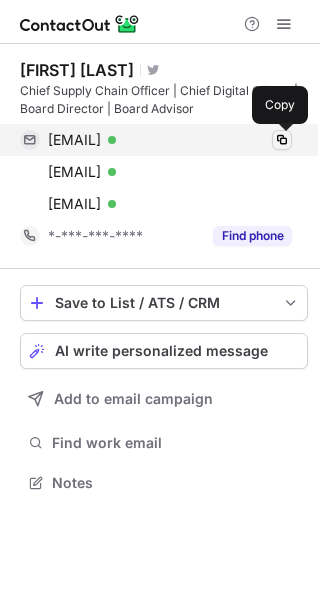 click at bounding box center (282, 140) 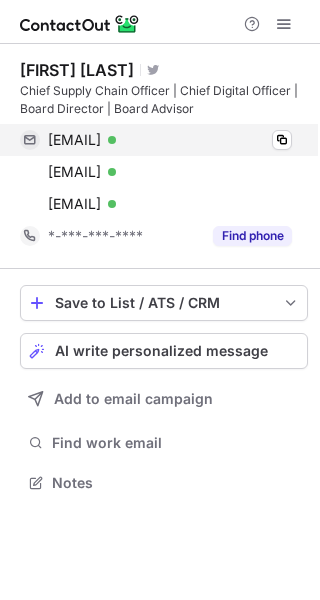 click on "ernestnicolas@yahoo.com Verified Copy" at bounding box center (156, 140) 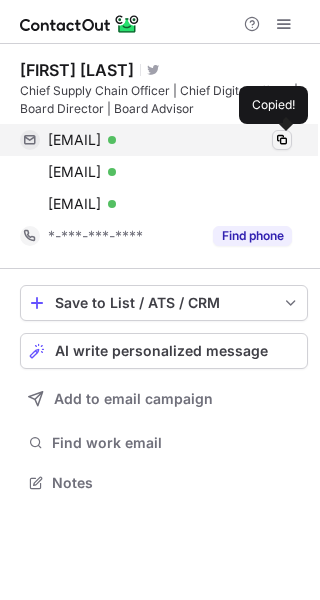 click at bounding box center [282, 140] 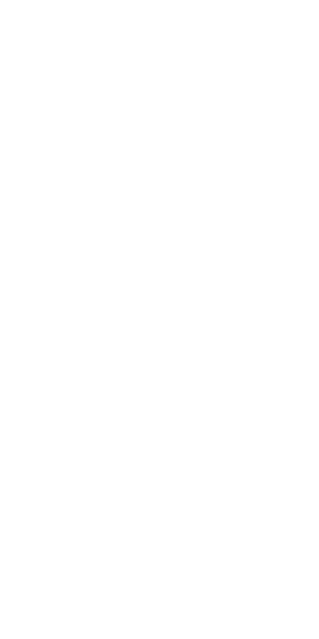 scroll, scrollTop: 0, scrollLeft: 0, axis: both 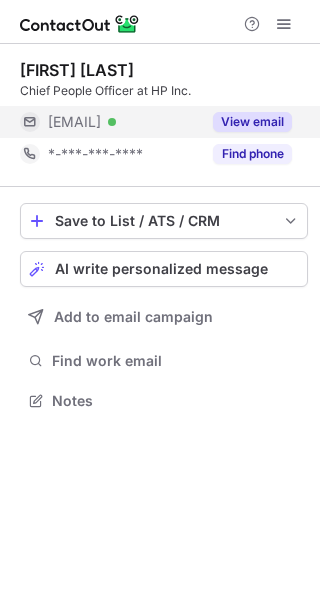 click on "View email" at bounding box center [252, 122] 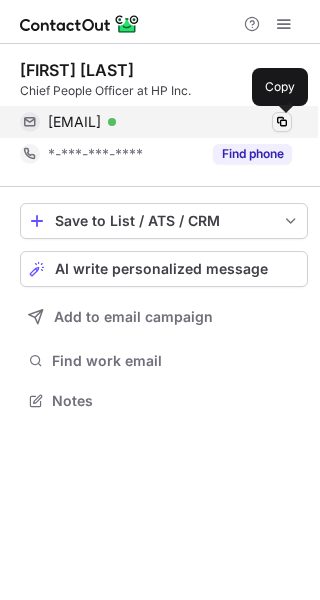 click at bounding box center (282, 122) 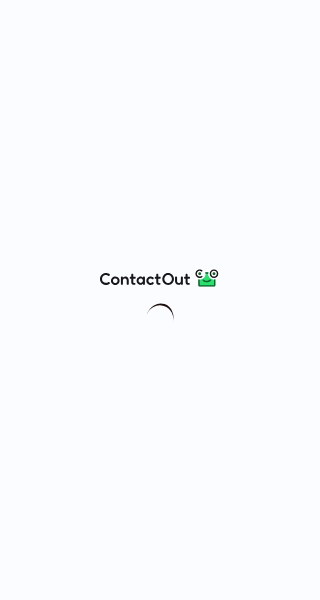 scroll, scrollTop: 0, scrollLeft: 0, axis: both 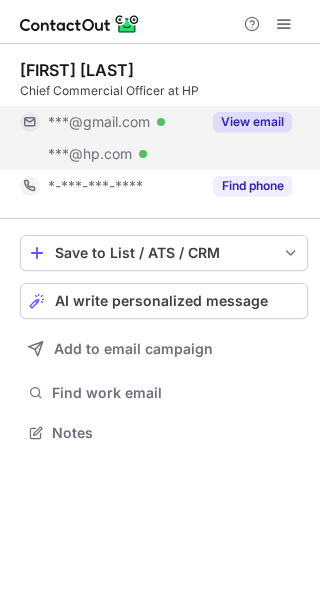 click on "View email" at bounding box center [252, 122] 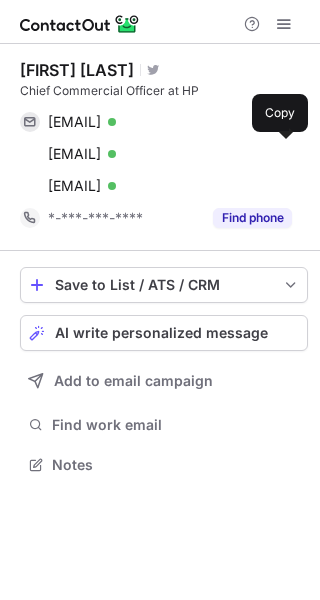 scroll, scrollTop: 10, scrollLeft: 10, axis: both 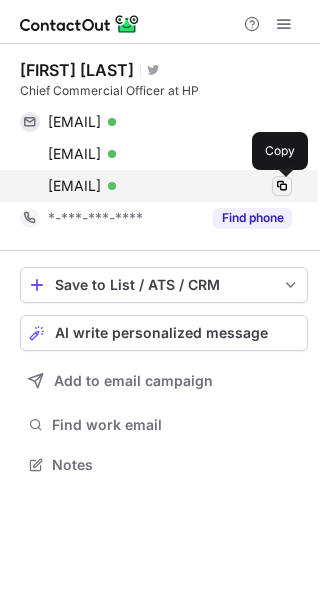 click at bounding box center (282, 186) 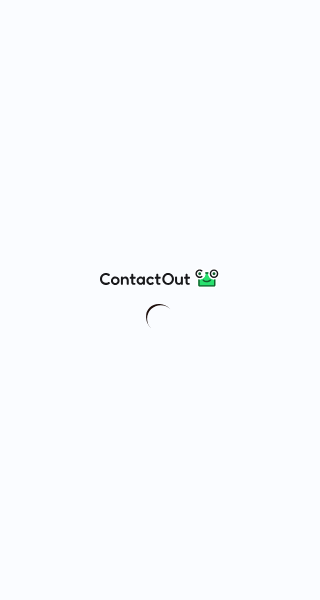 scroll, scrollTop: 0, scrollLeft: 0, axis: both 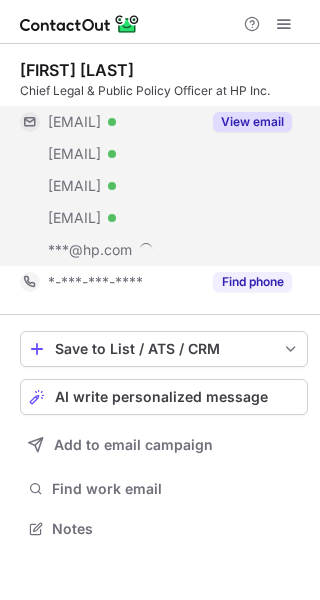 click on "View email" at bounding box center (252, 122) 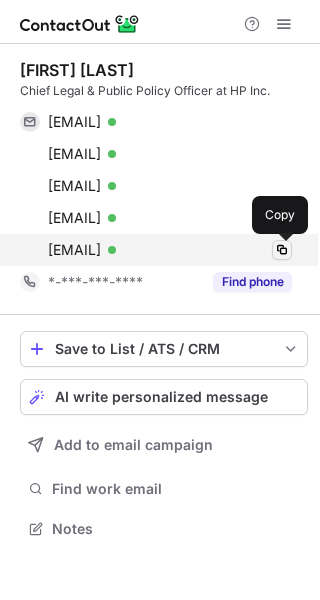 click at bounding box center [282, 250] 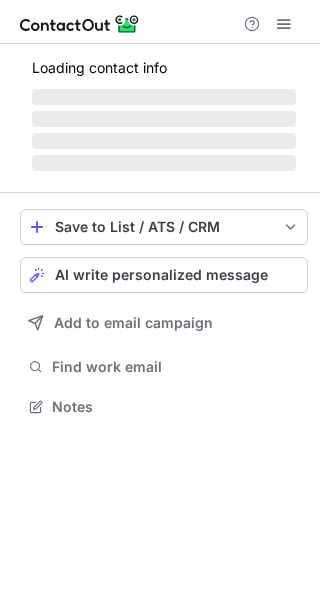 scroll, scrollTop: 0, scrollLeft: 0, axis: both 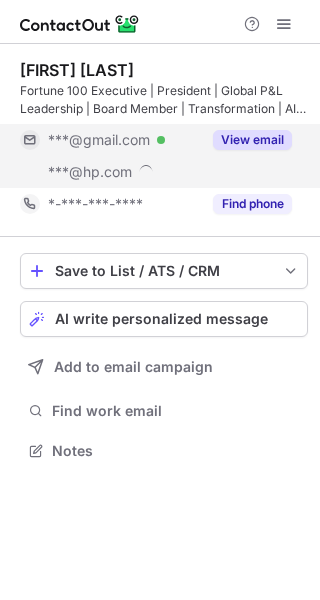 click on "View email" at bounding box center (252, 140) 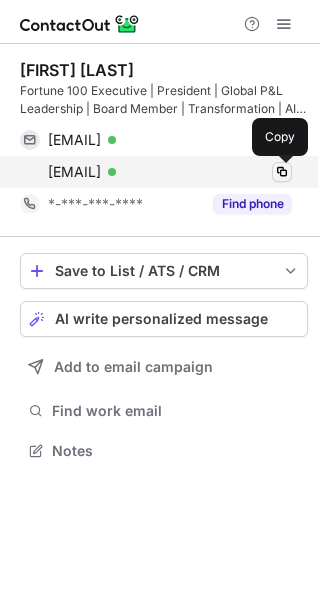 click at bounding box center [282, 172] 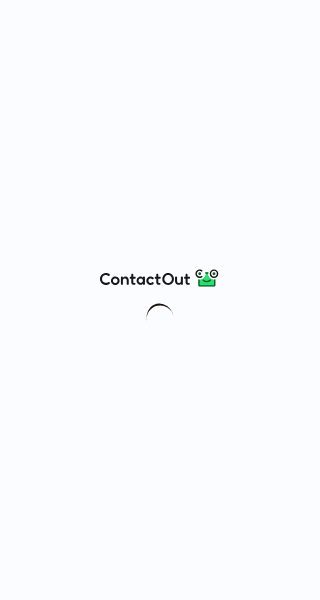 scroll, scrollTop: 0, scrollLeft: 0, axis: both 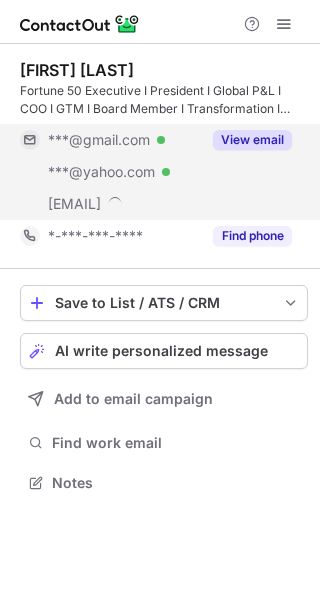 click on "View email" at bounding box center (252, 140) 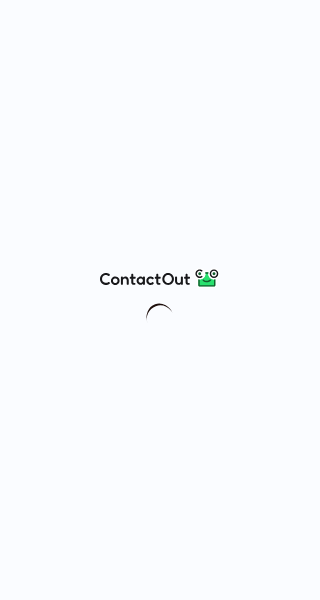 scroll, scrollTop: 0, scrollLeft: 0, axis: both 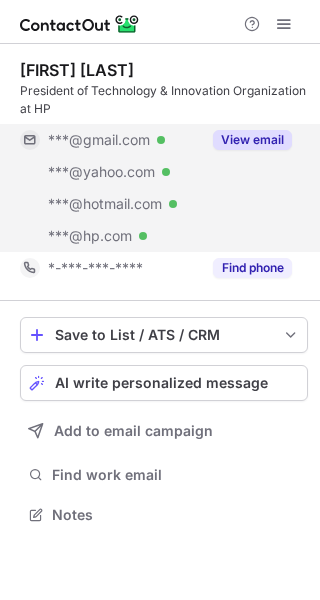 click on "View email" at bounding box center [252, 140] 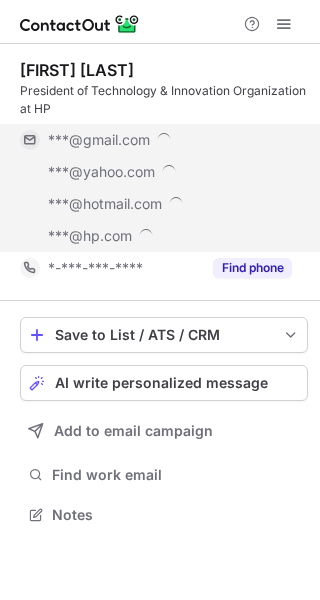 scroll, scrollTop: 10, scrollLeft: 10, axis: both 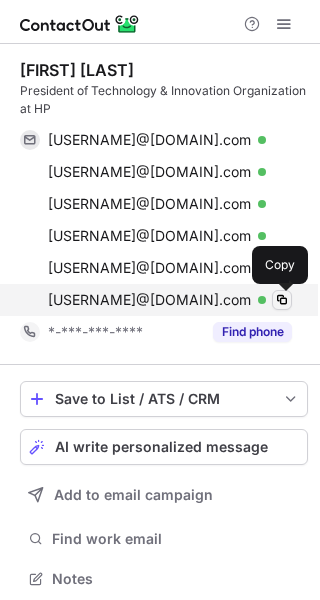 click at bounding box center (282, 300) 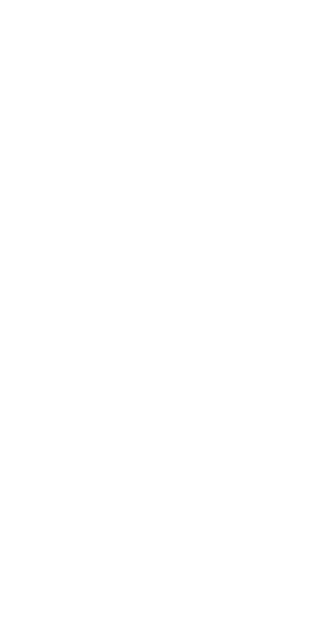 scroll, scrollTop: 0, scrollLeft: 0, axis: both 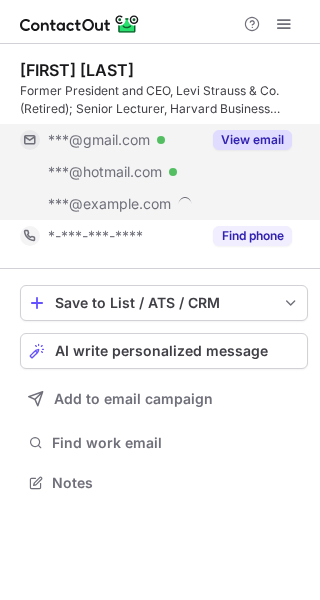 click on "View email" at bounding box center (252, 140) 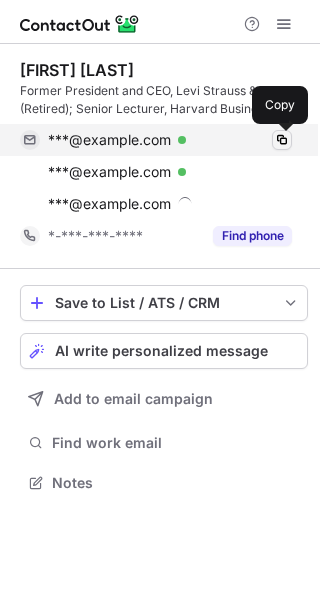 click at bounding box center (282, 140) 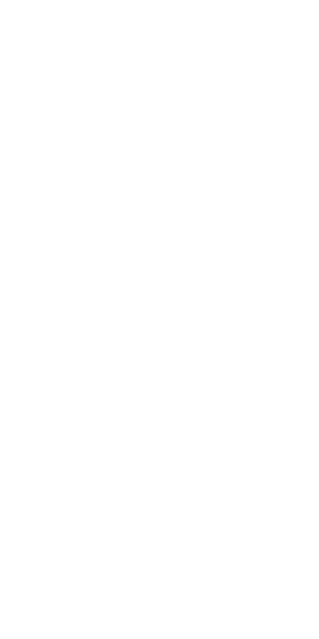 scroll, scrollTop: 0, scrollLeft: 0, axis: both 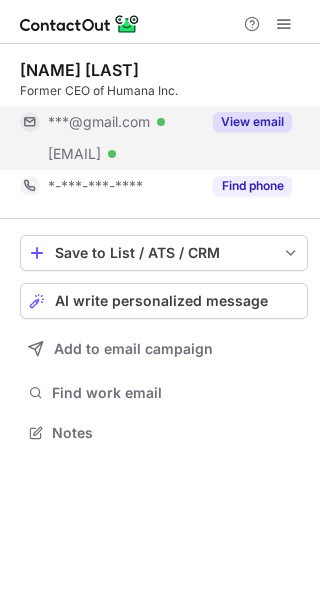 click on "View email" at bounding box center [252, 122] 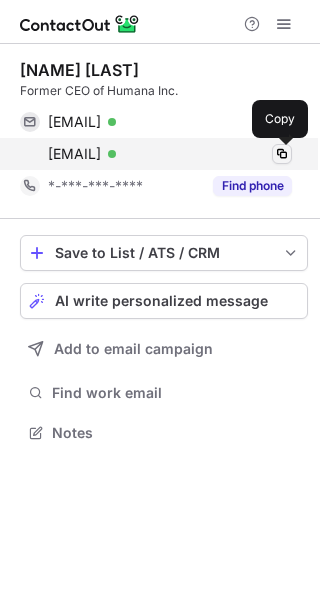 click at bounding box center [282, 154] 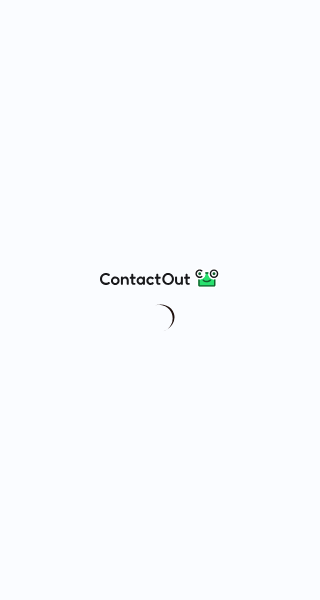 scroll, scrollTop: 0, scrollLeft: 0, axis: both 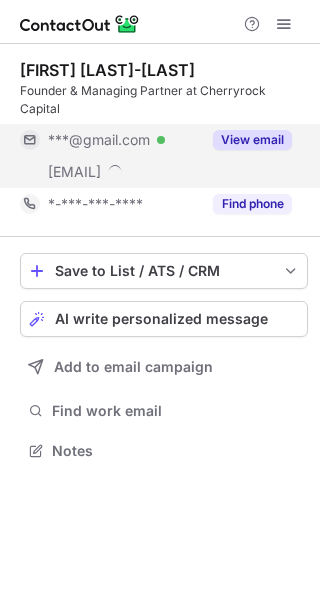click on "View email" at bounding box center [252, 140] 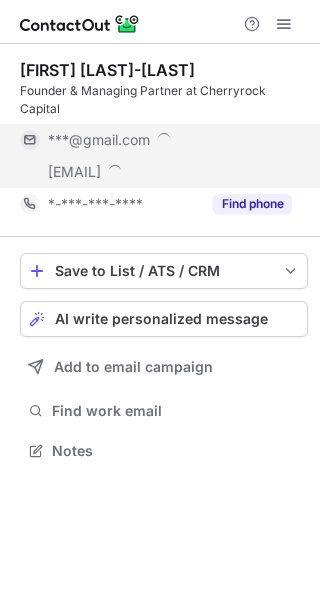 scroll, scrollTop: 10, scrollLeft: 10, axis: both 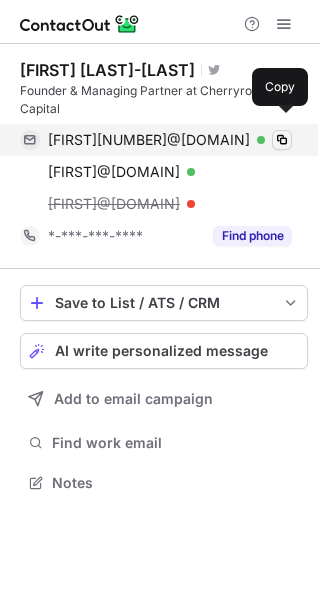 click at bounding box center [282, 140] 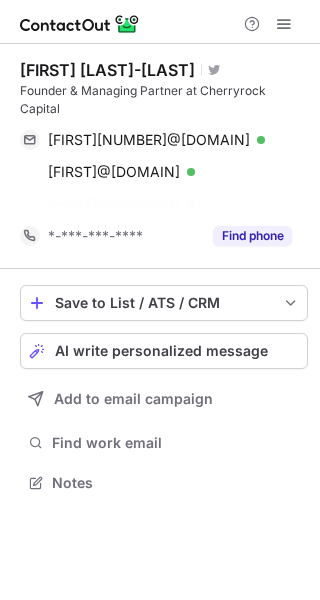 scroll, scrollTop: 418, scrollLeft: 320, axis: both 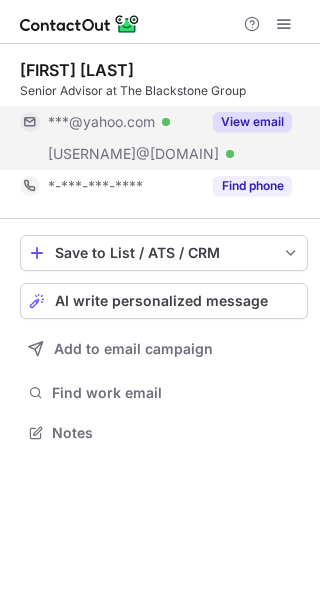 click on "***@yahoo.com" at bounding box center (101, 122) 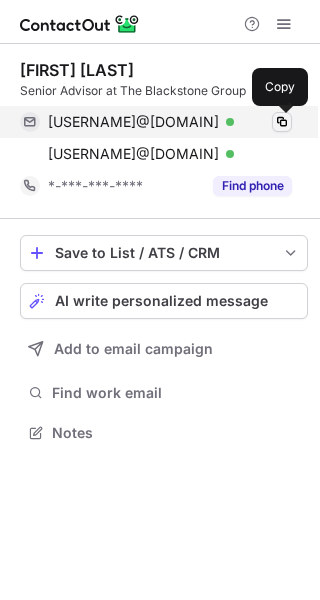 click at bounding box center [282, 122] 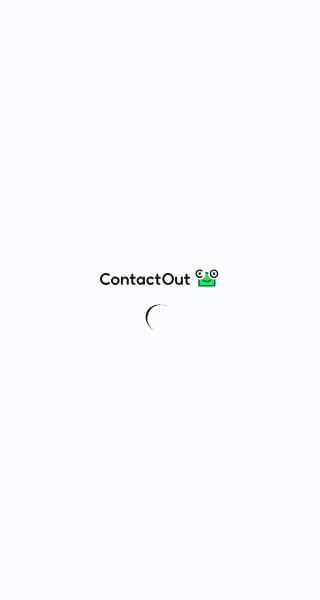 scroll, scrollTop: 0, scrollLeft: 0, axis: both 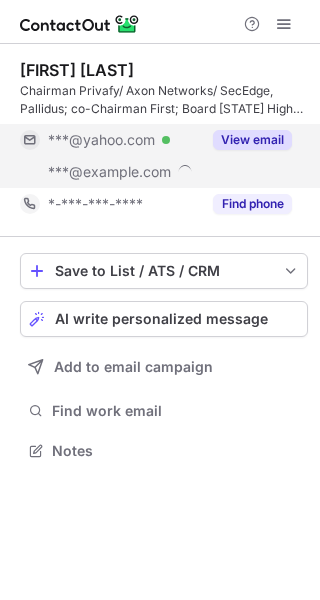 click on "View email" at bounding box center [252, 140] 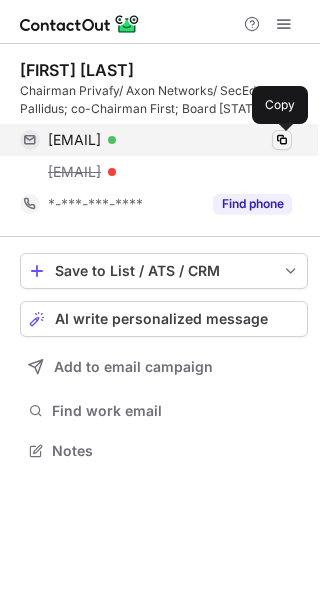 click at bounding box center [282, 140] 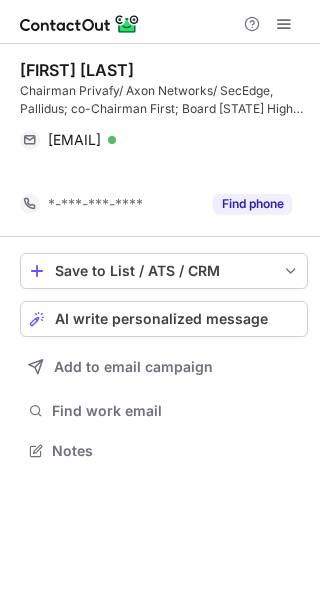 scroll, scrollTop: 404, scrollLeft: 320, axis: both 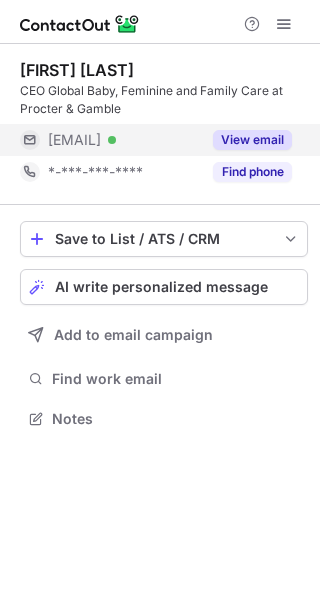 click on "View email" at bounding box center [252, 140] 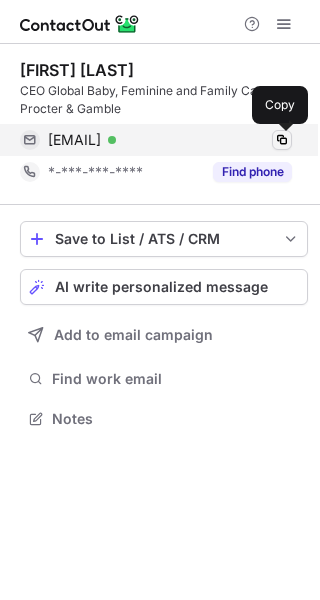 click at bounding box center [282, 140] 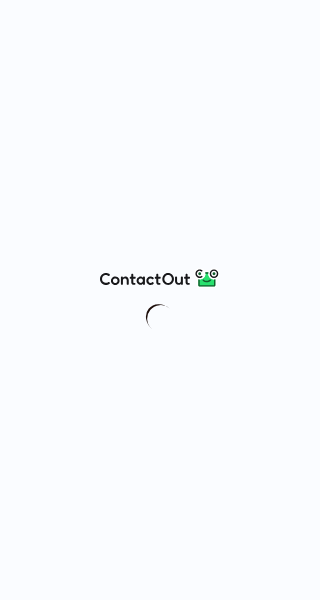 scroll, scrollTop: 0, scrollLeft: 0, axis: both 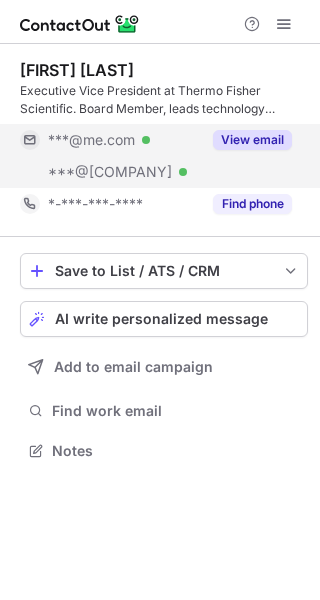 click on "View email" at bounding box center (252, 140) 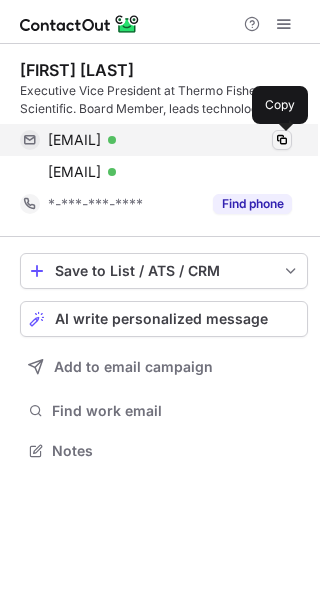 click at bounding box center (282, 140) 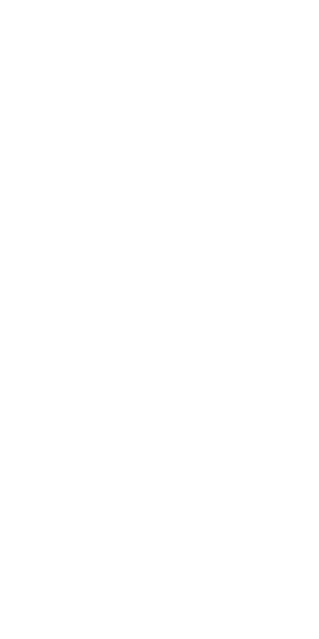 scroll, scrollTop: 0, scrollLeft: 0, axis: both 